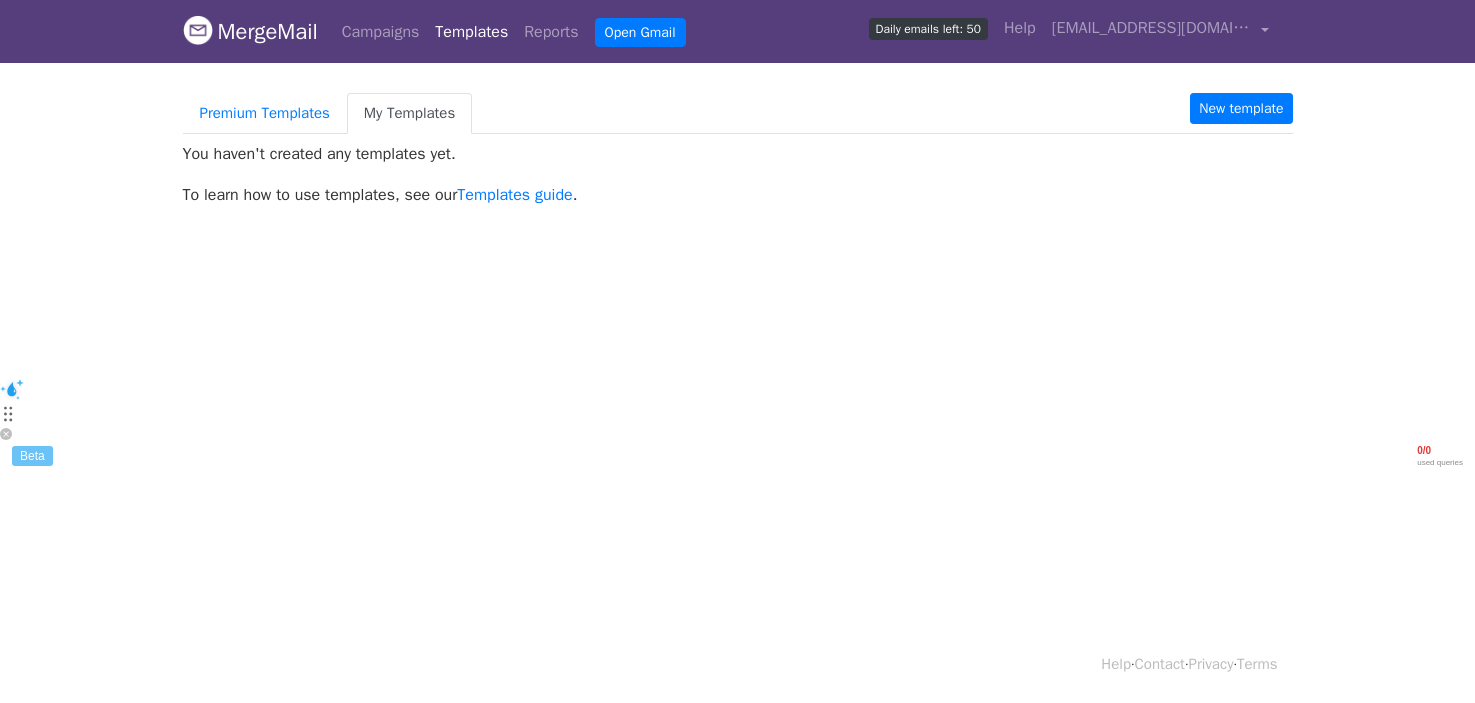 scroll, scrollTop: 0, scrollLeft: 0, axis: both 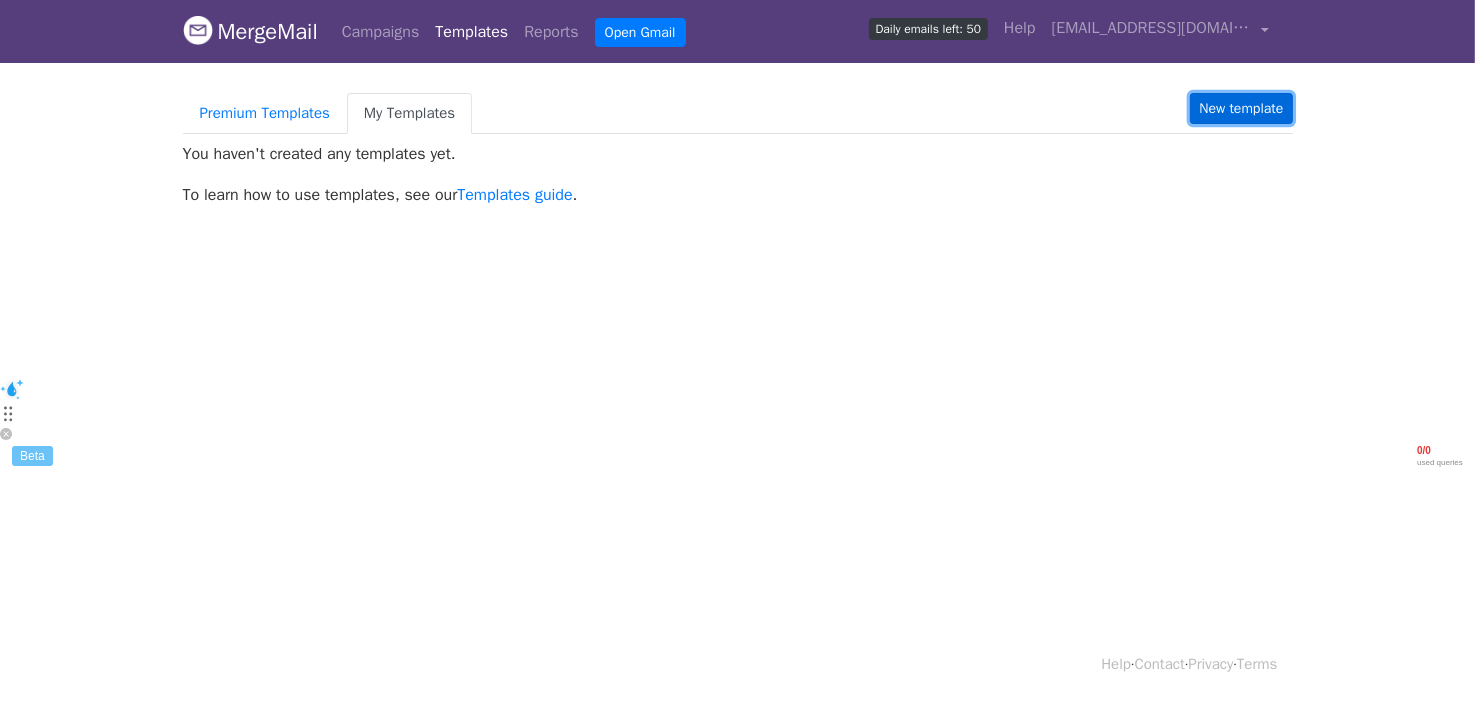 click on "New template" at bounding box center [1241, 108] 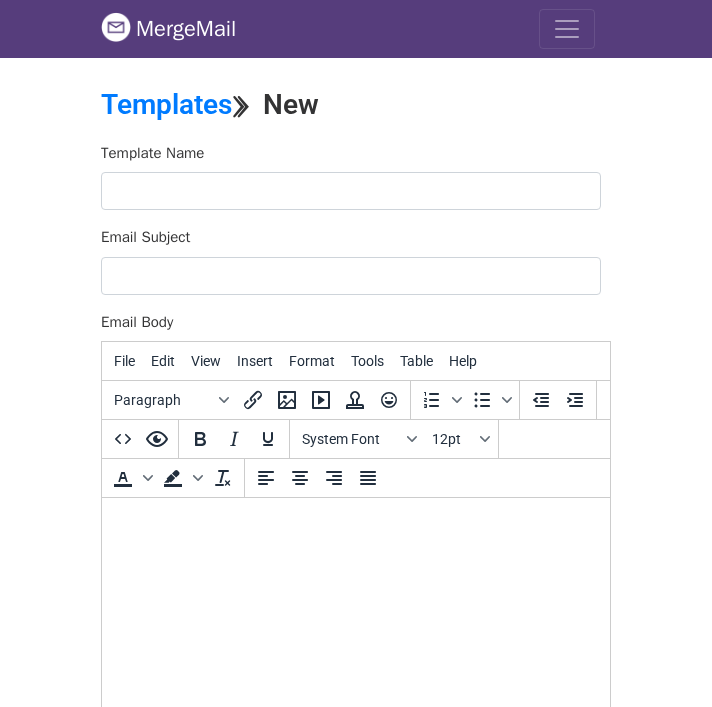 scroll, scrollTop: 0, scrollLeft: 0, axis: both 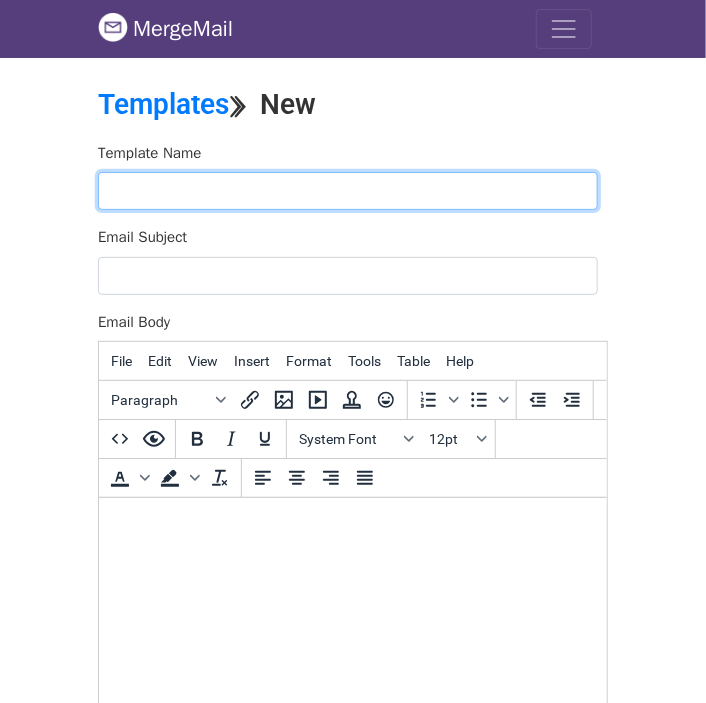 click at bounding box center (348, 191) 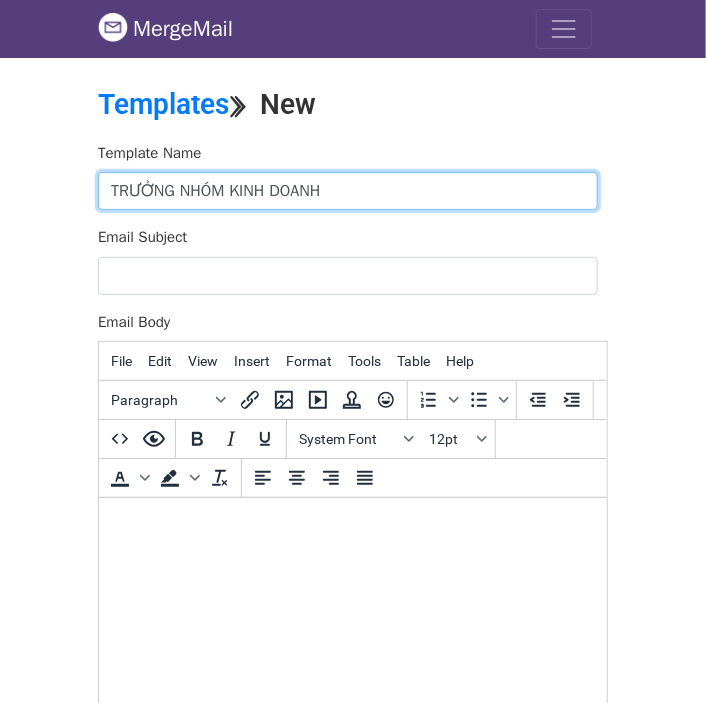 type on "TRƯỞNG NHÓM KINH DOANH" 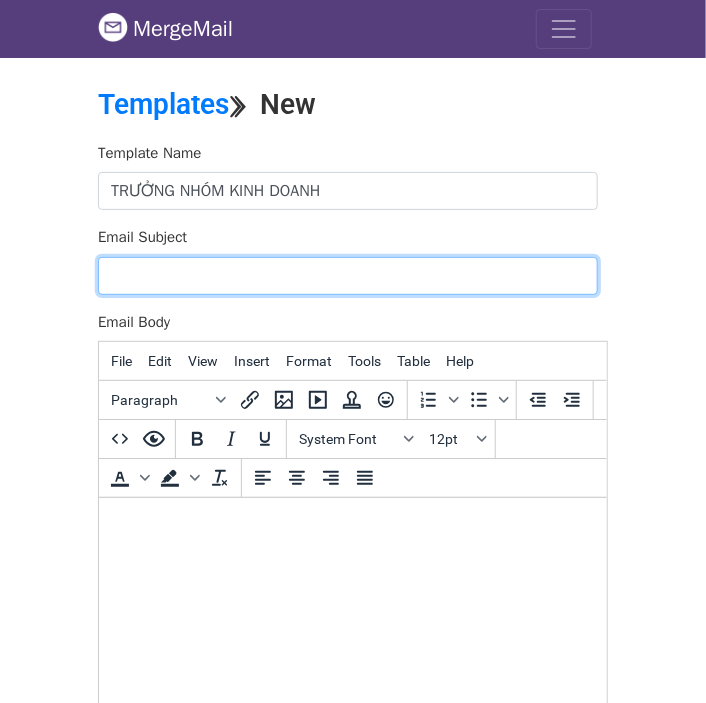 click on "Email Subject" at bounding box center (348, 276) 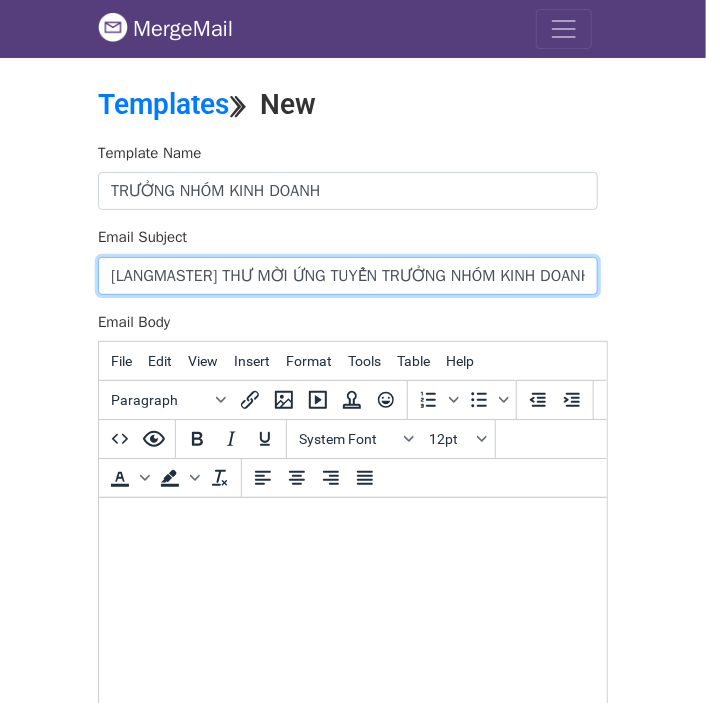 scroll, scrollTop: 0, scrollLeft: 22, axis: horizontal 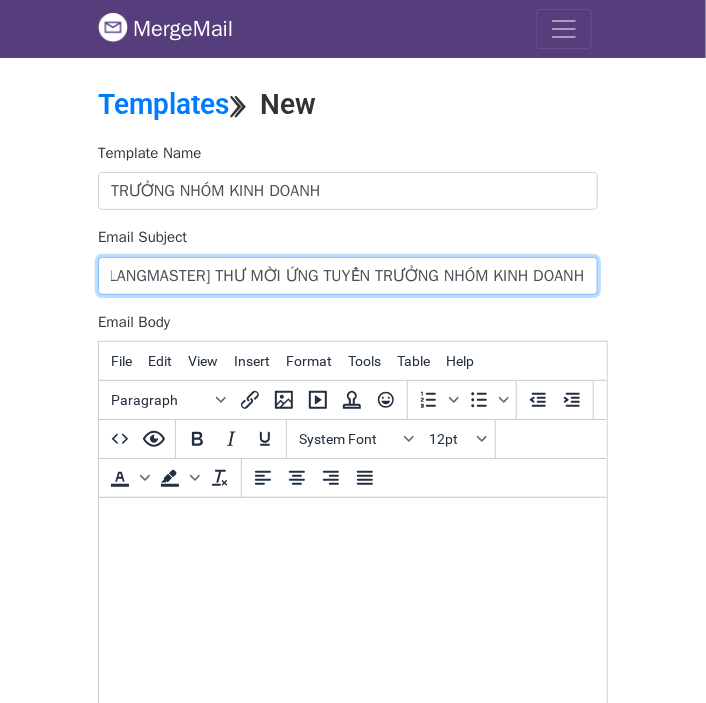 type on "[LANGMASTER] THƯ MỜI ỨNG TUYỂN TRƯỞNG NHÓM KINH DOANH" 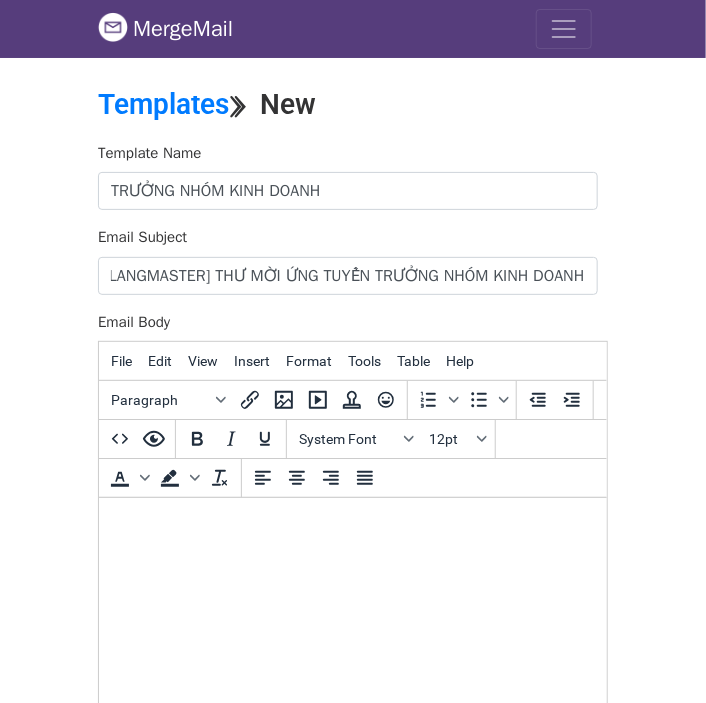 scroll, scrollTop: 0, scrollLeft: 0, axis: both 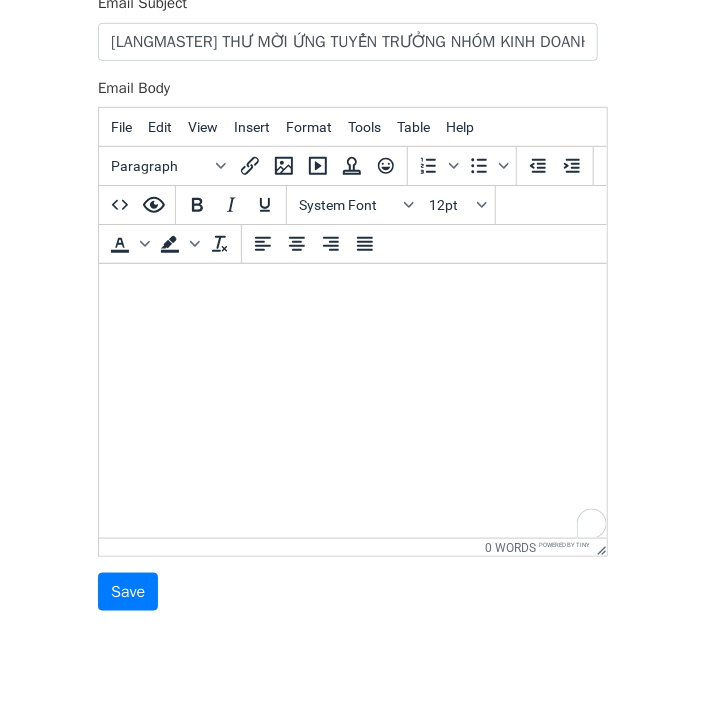 click at bounding box center (352, 290) 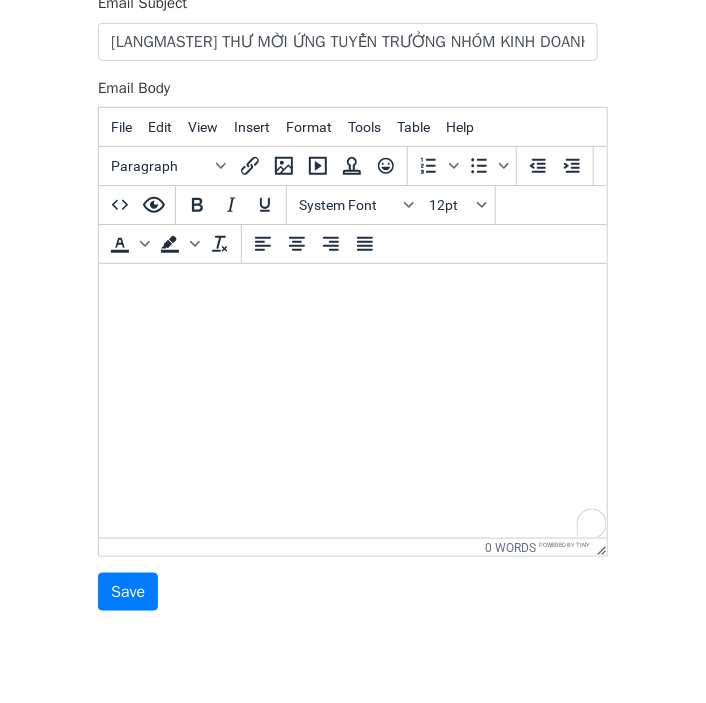 paste 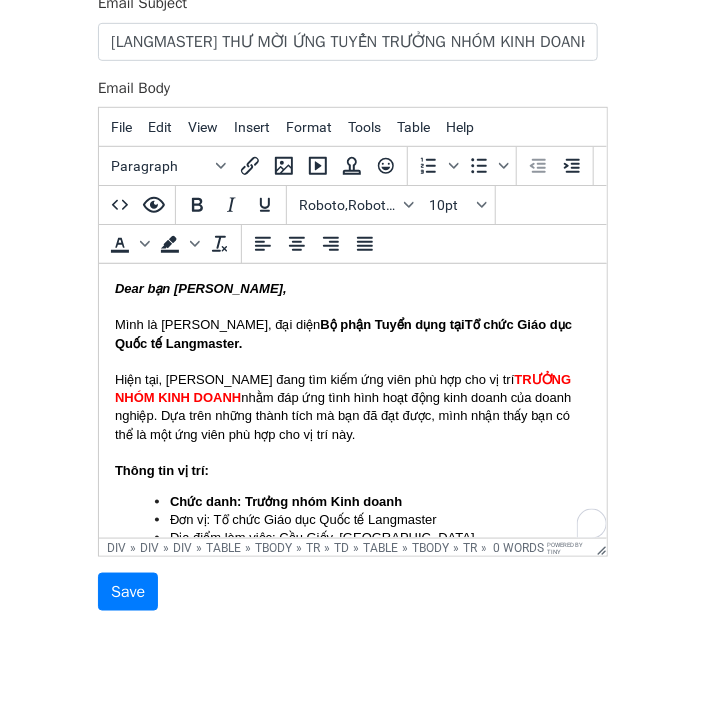 scroll, scrollTop: 732, scrollLeft: 123, axis: both 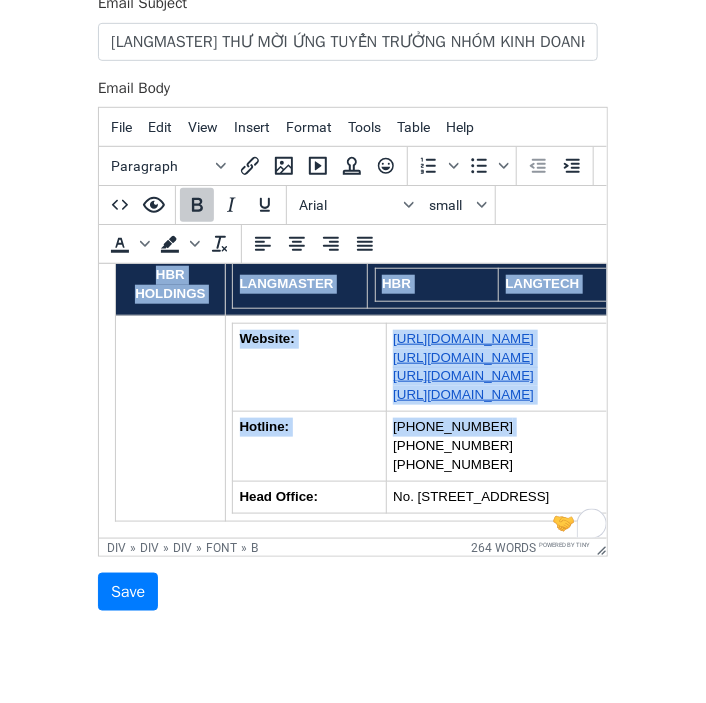 click on "Dear bạn Trần Cúc Phương, Mình là Mai Vân, đại diện  Bộ phận Tuyển dụng tại  Tổ chức Giáo dục Quốc tế Langmaster. Hiện tại, Langmaster đang tìm kiếm ứng viên phù hợp cho vị trí  TRƯỞNG NHÓM KINH DOANH  nhằm đáp ứng tình hình hoạt động kinh doanh của doanh nghiệp. Dựa trên những thành tích mà bạn đã đạt được, mình nhận thấy bạn có thể là một ứng viên phù hợp cho vị trí này. Thông tin vị trí: Chức danh: Trưởng nhóm Kinh doanh Đơn vị: Tổ chức Giáo dục Quốc tế Langmaster Địa điểm làm việc: Cầu Giấy, Hà Nội Báo cáo trực tiếp: Giám đốc Kinh doanh Vai trò chính:  Quản lý và vận hành đội ngũ kinh doanh, quy mô 3-6 nhân sự Chịu trách nhiệm về doanh số của đội nhóm Chuyển đổi data và tìm kiếm khách hàng tiềm năng Bạn xem thông tin chi tiết hơn  tại đây .  Trân trọng./ -- TRẦN MAI VÂN" at bounding box center [352, 24] 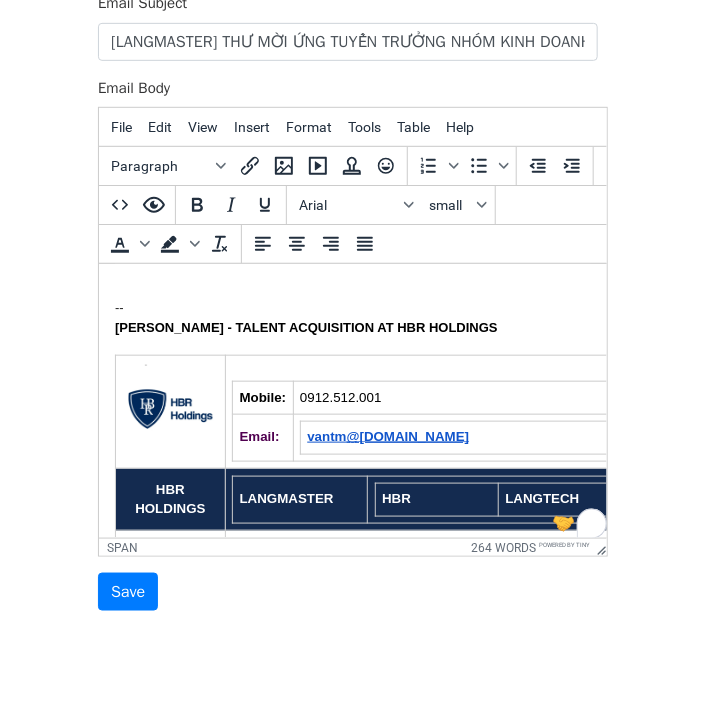 click on "Dear bạn Trần Cúc Phương, Mình là Mai Vân, đại diện  Bộ phận Tuyển dụng tại  Tổ chức Giáo dục Quốc tế Langmaster. Hiện tại, Langmaster đang tìm kiếm ứng viên phù hợp cho vị trí  TRƯỞNG NHÓM KINH DOANH  nhằm đáp ứng tình hình hoạt động kinh doanh của doanh nghiệp. Dựa trên những thành tích mà bạn đã đạt được, mình nhận thấy bạn có thể là một ứng viên phù hợp cho vị trí này. Thông tin vị trí: Chức danh: Trưởng nhóm Kinh doanh Đơn vị: Tổ chức Giáo dục Quốc tế Langmaster Địa điểm làm việc: Cầu Giấy, Hà Nội Báo cáo trực tiếp: Giám đốc Kinh doanh Vai trò chính:  Quản lý và vận hành đội ngũ kinh doanh, quy mô 3-6 nhân sự Chịu trách nhiệm về doanh số của đội nhóm Chuyển đổi data và tìm kiếm khách hàng tiềm năng Bạn xem thông tin chi tiết hơn  tại đây .  Trân trọng./ -- TRẦN MAI VÂN" at bounding box center (352, 239) 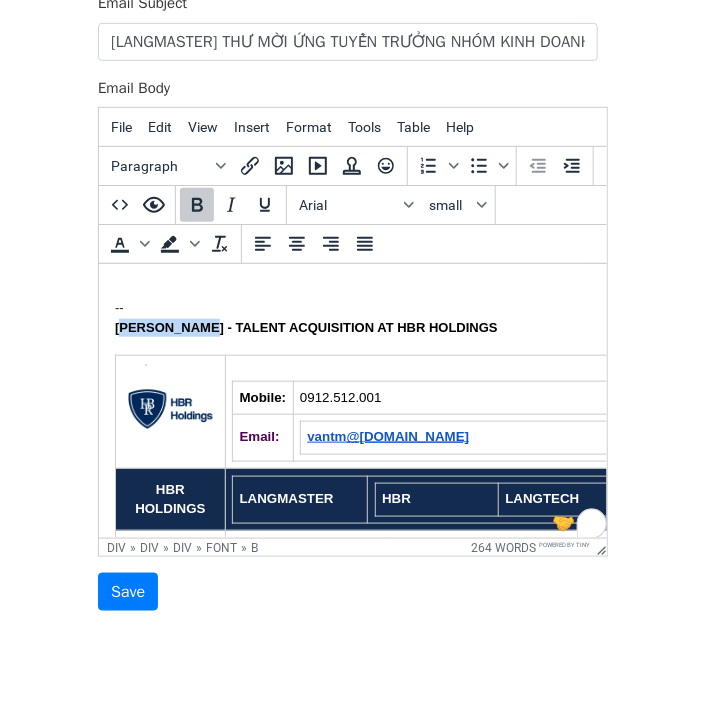 drag, startPoint x: 207, startPoint y: 326, endPoint x: 118, endPoint y: 328, distance: 89.02247 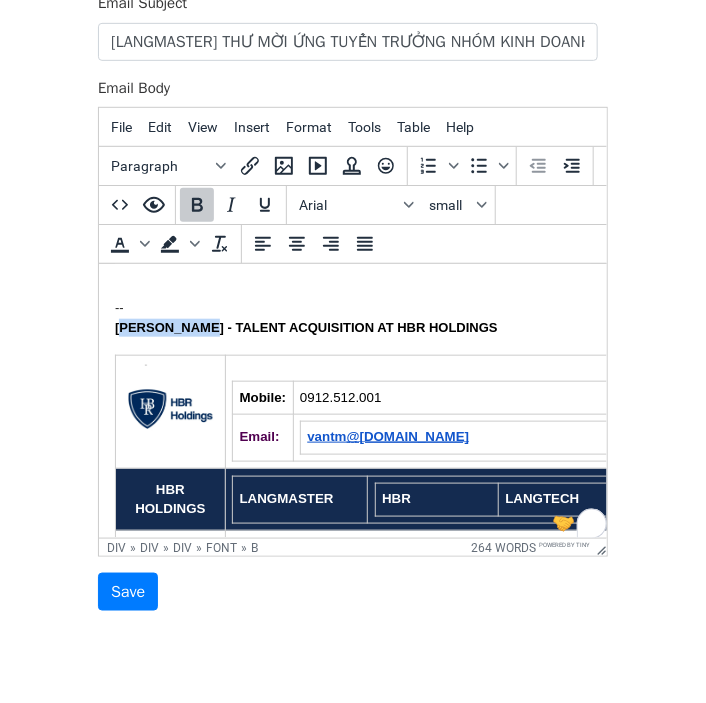 click on "TRẦN MAI VÂN" at bounding box center (168, 326) 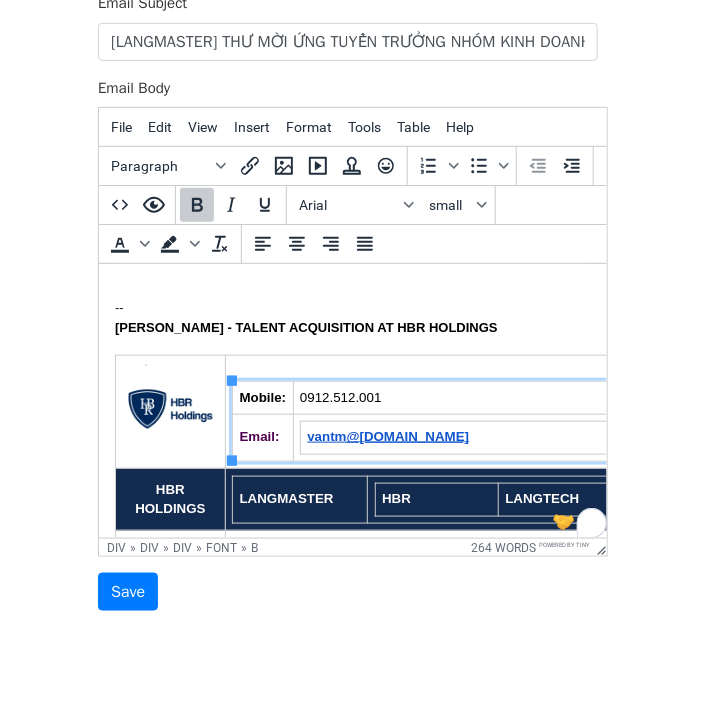 click on "0912.512.001" at bounding box center (340, 396) 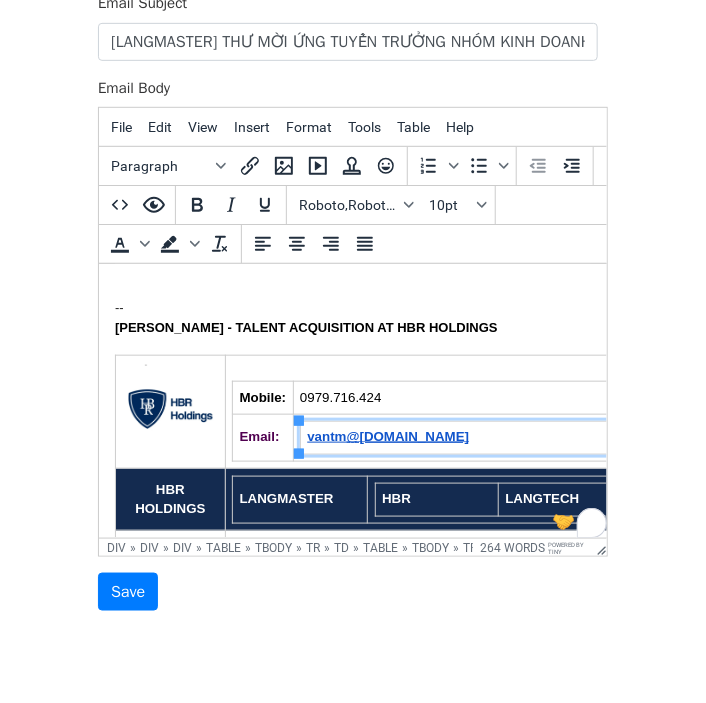 click on "vantm @hbrholdings.vn" at bounding box center (387, 435) 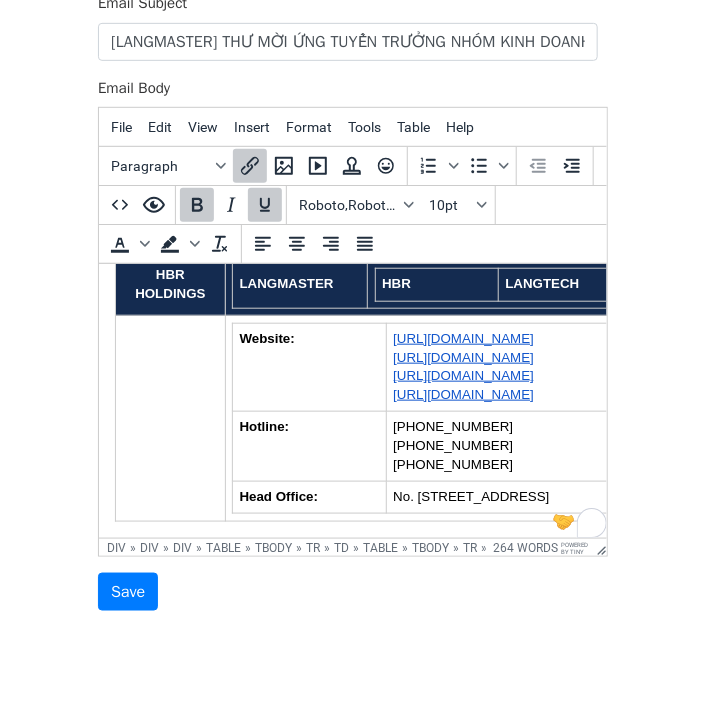 scroll, scrollTop: 764, scrollLeft: 0, axis: vertical 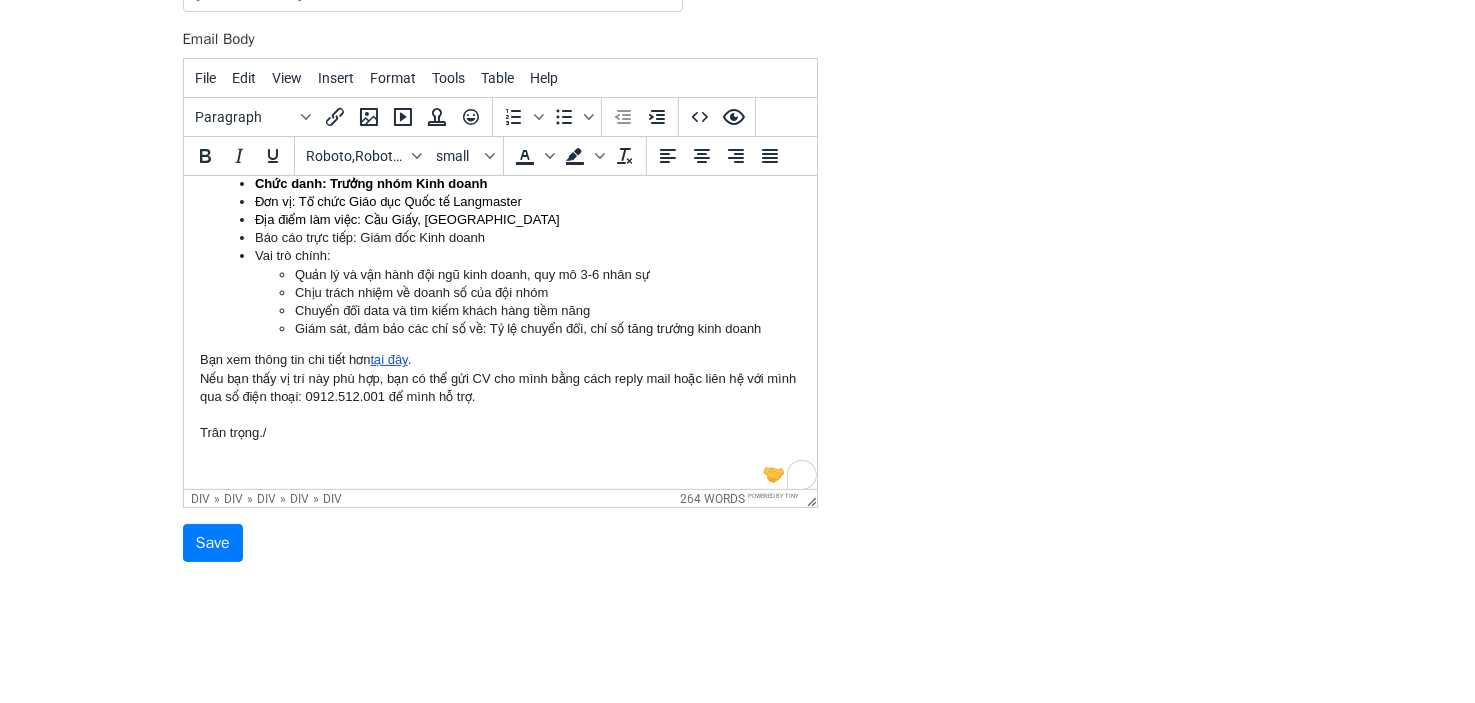 click on "Nếu bạn thấy vị trí này phù hợp, bạn có thể gửi CV cho mình bằng cách reply mail hoặc liên hệ với mình qua số điện thoại: 0912.512.001 để mình hỗ trợ." at bounding box center [499, 388] 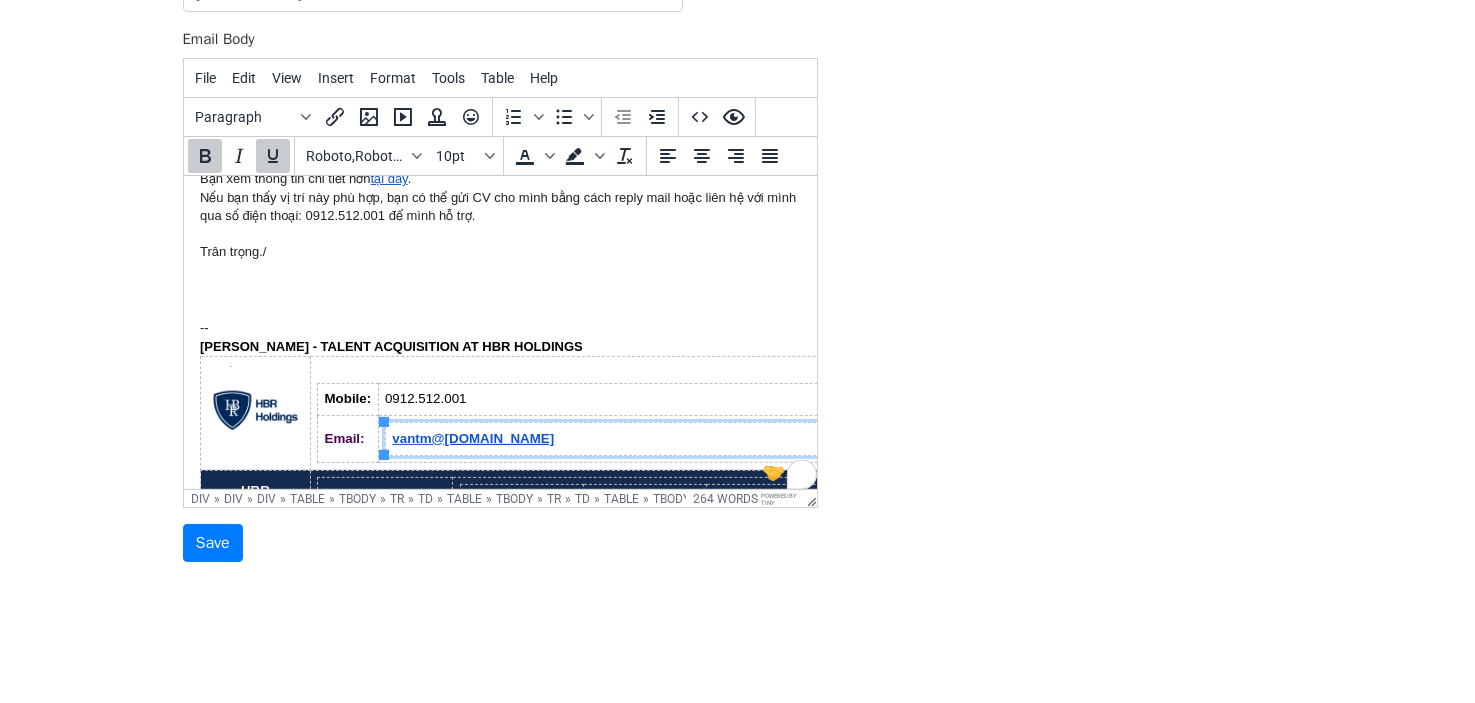 click on "vantm @hbrholdings.vn" at bounding box center [472, 438] 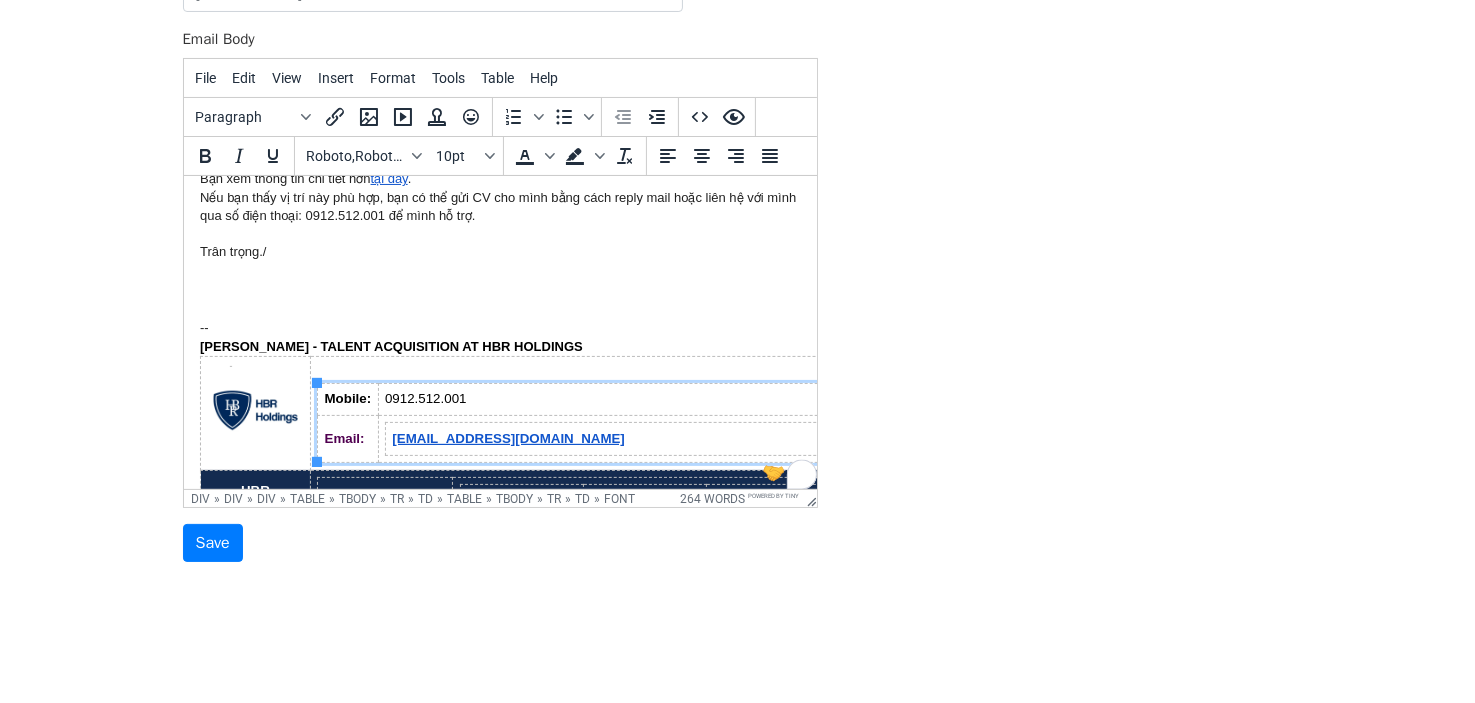 click on "0912.512.001" at bounding box center (425, 398) 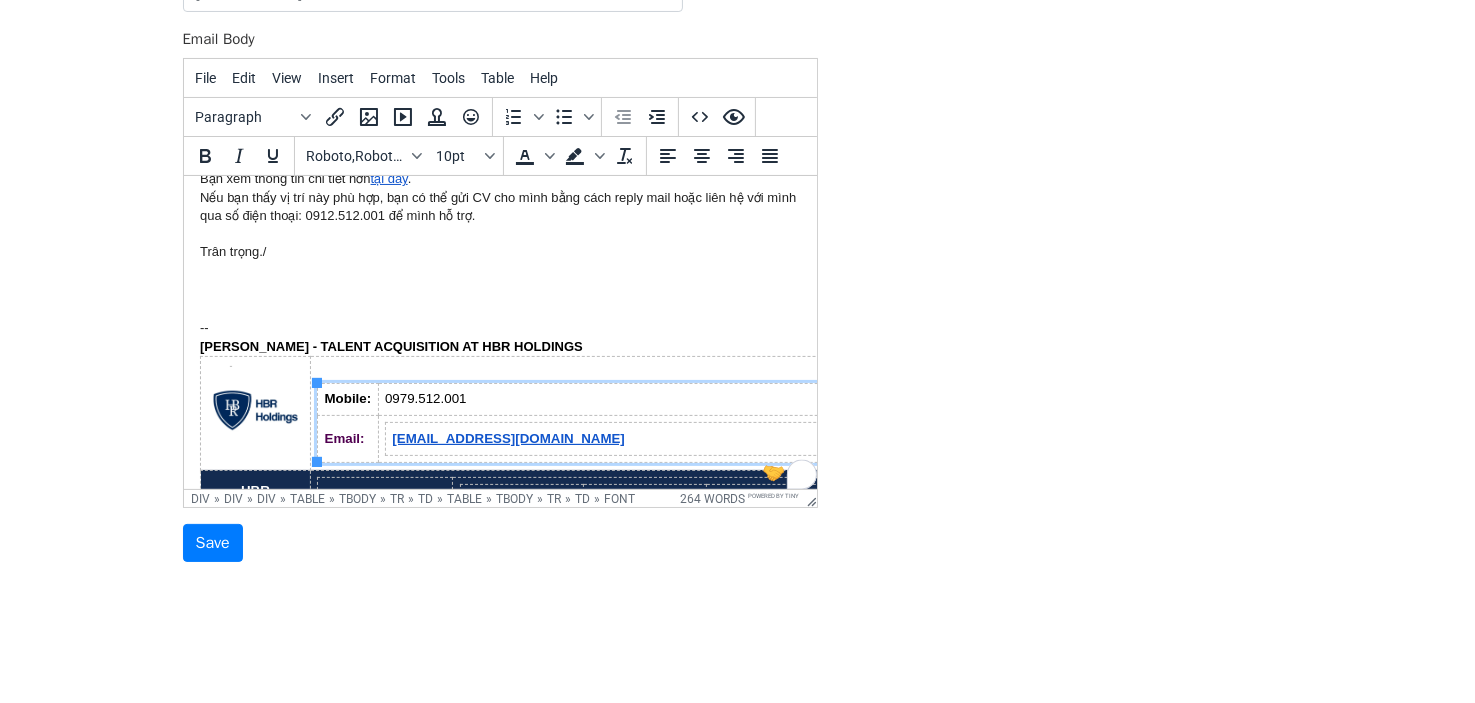 click on "0979.512.001" at bounding box center (425, 398) 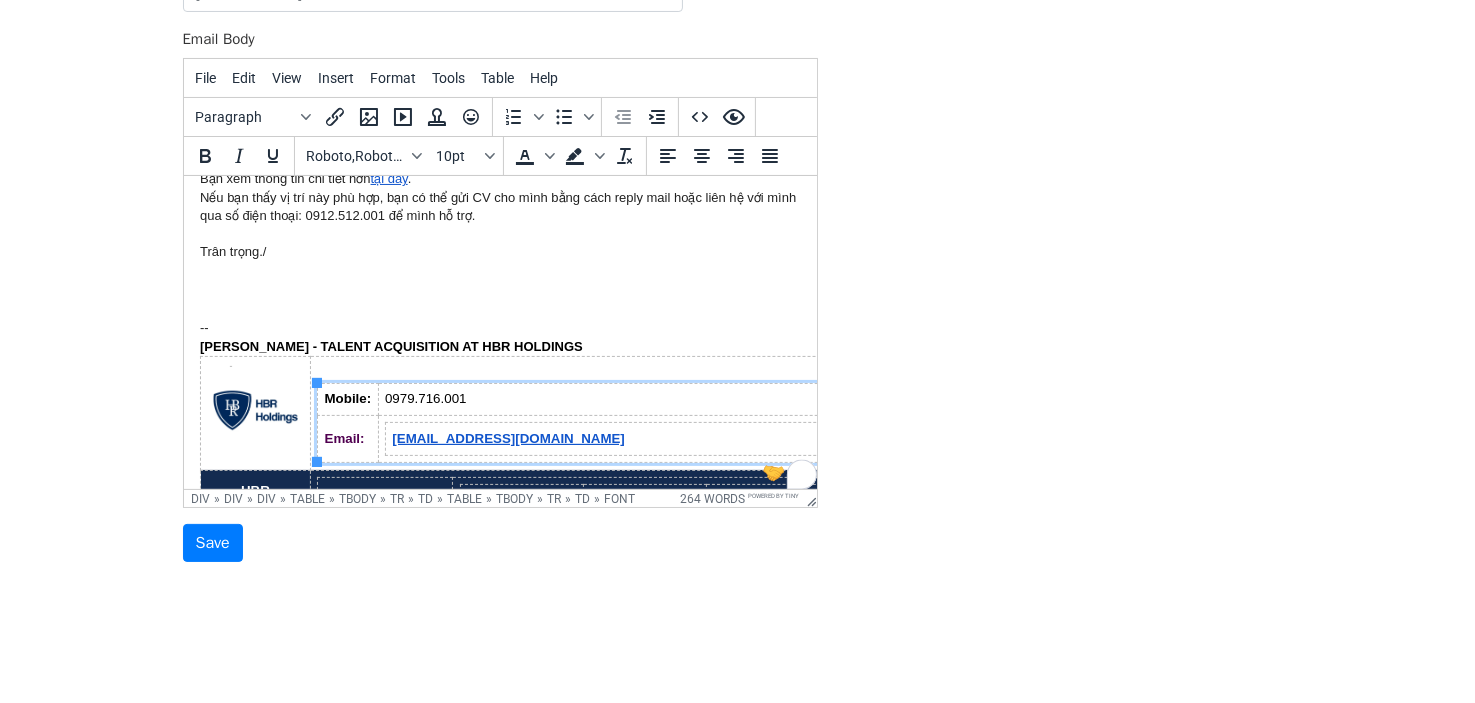 click on "0979.716.001" at bounding box center (425, 398) 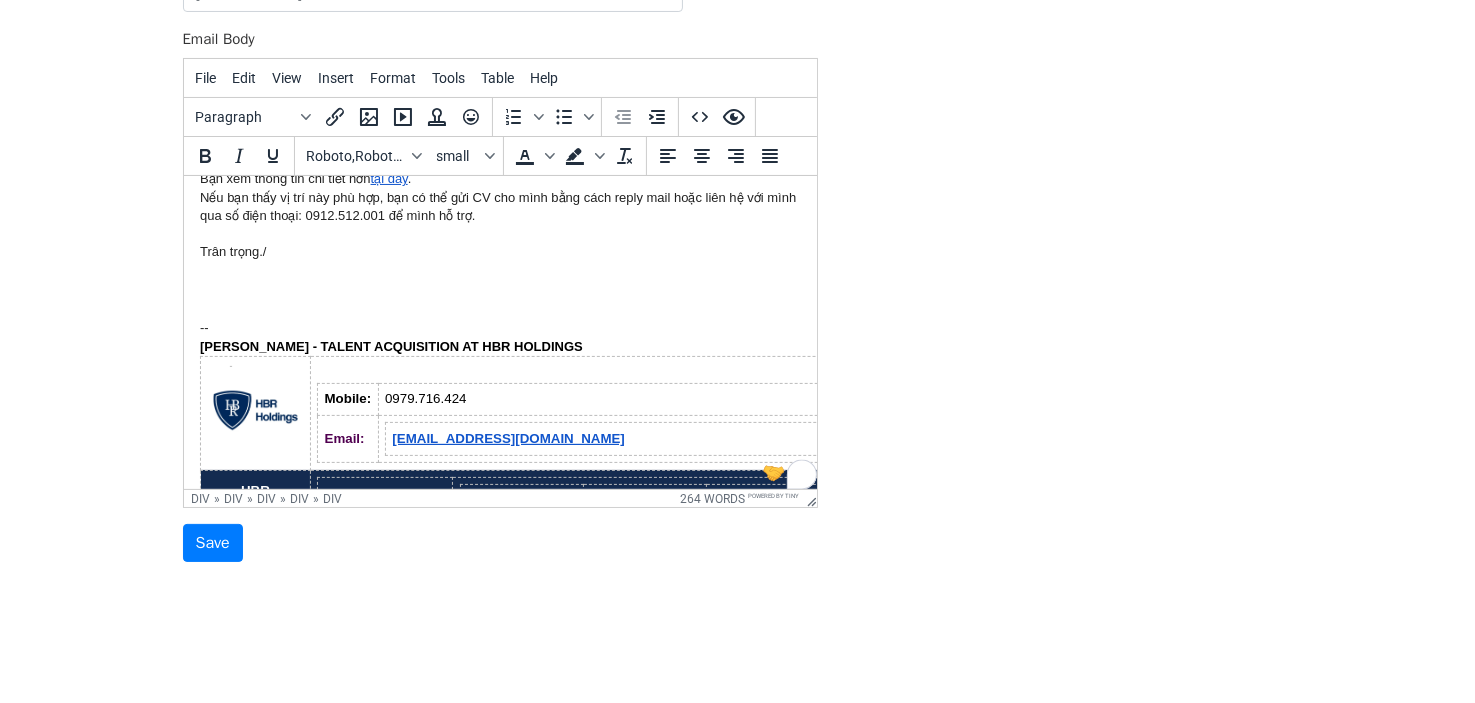 click on "Trân trọng./" at bounding box center (499, 252) 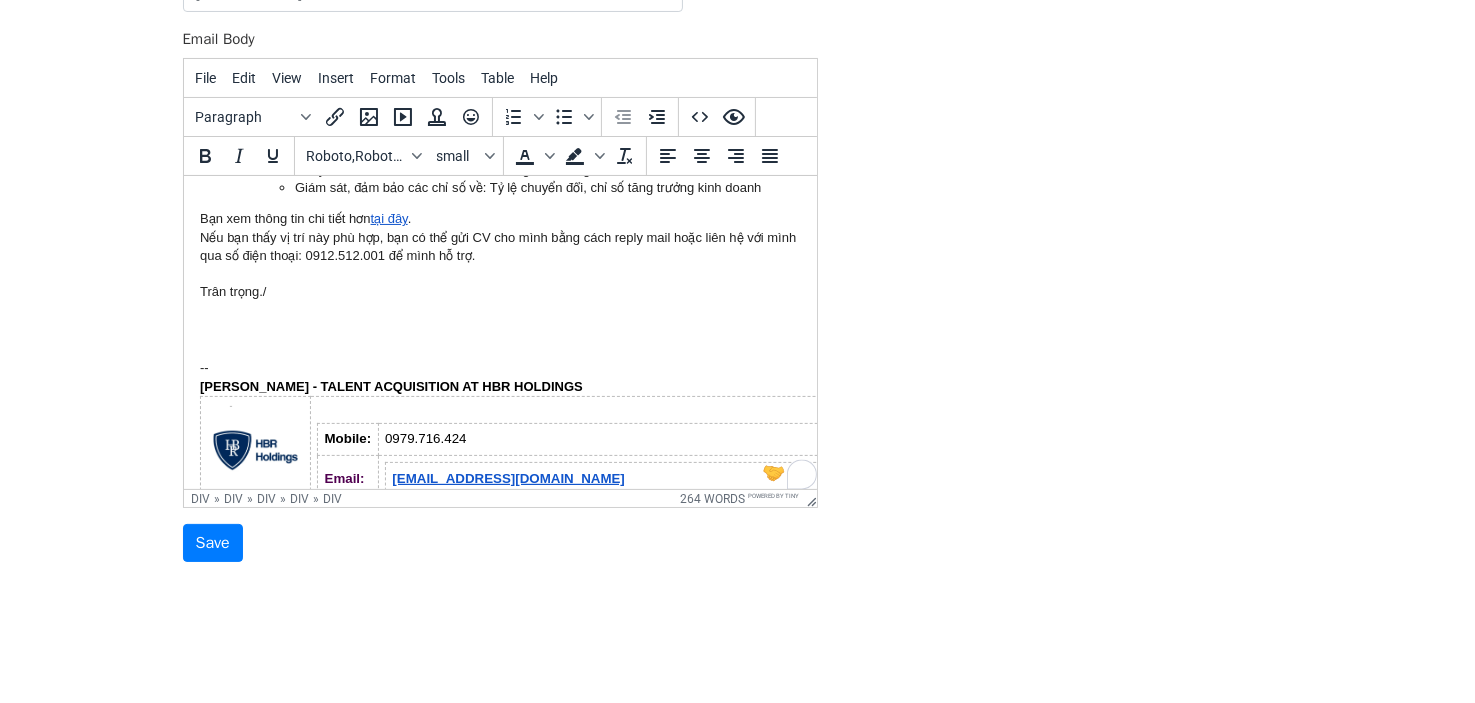 click on "Nếu bạn thấy vị trí này phù hợp, bạn có thể gửi CV cho mình bằng cách reply mail hoặc liên hệ với mình qua số điện thoại: 0912.512.001 để mình hỗ trợ." at bounding box center [499, 247] 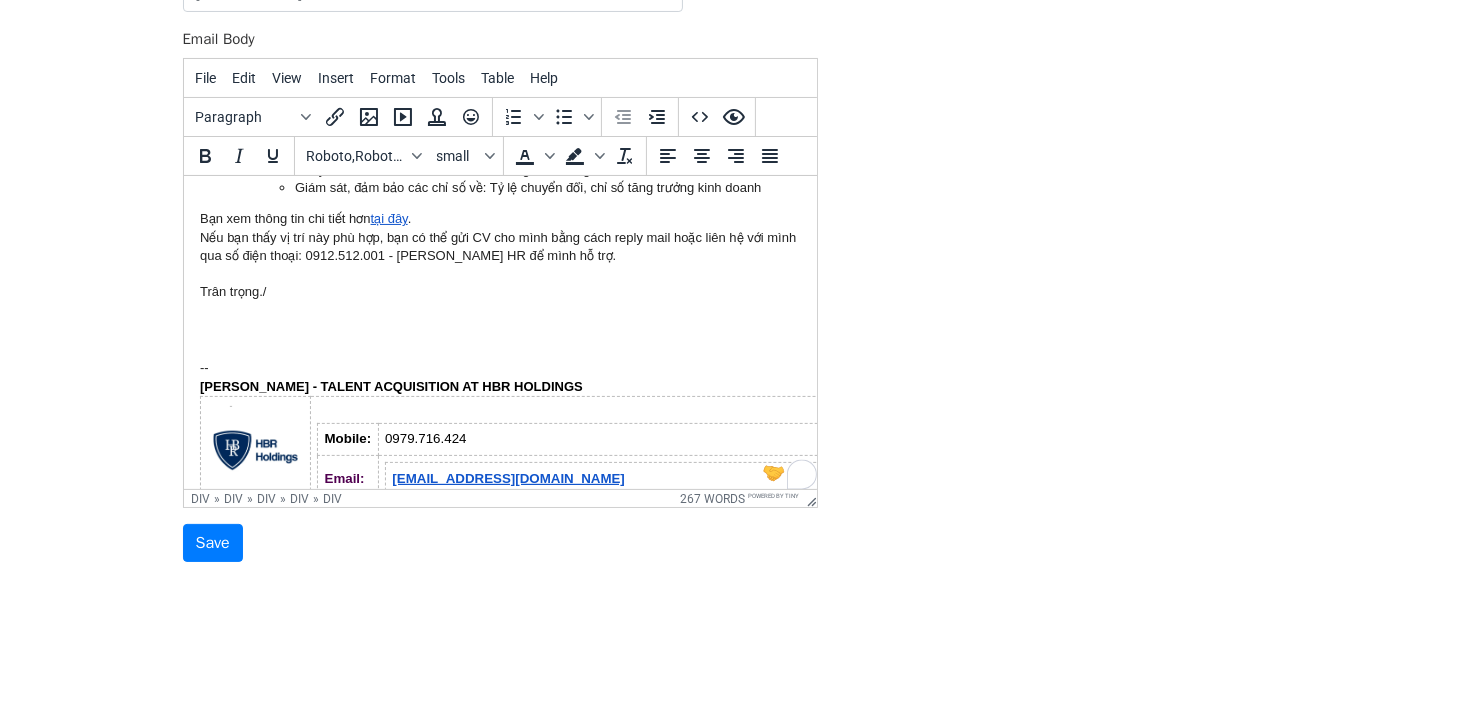 click on "Nếu bạn thấy vị trí này phù hợp, bạn có thể gửi CV cho mình bằng cách reply mail hoặc liên hệ với mình qua số điện thoại: 0912.512.001 - Mai Vân HR để mình hỗ trợ." at bounding box center [499, 247] 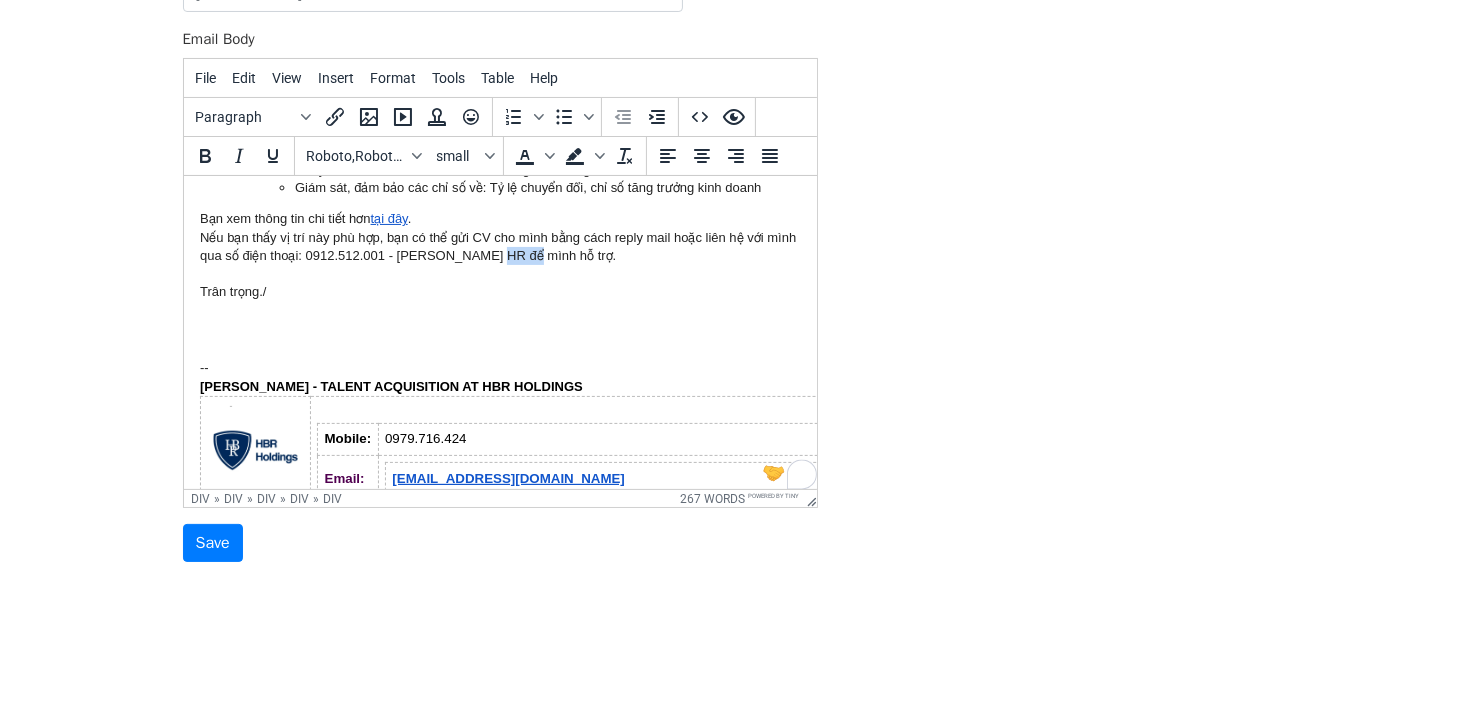 click on "Nếu bạn thấy vị trí này phù hợp, bạn có thể gửi CV cho mình bằng cách reply mail hoặc liên hệ với mình qua số điện thoại: 0912.512.001 - Mai Vân HR để mình hỗ trợ." at bounding box center [499, 247] 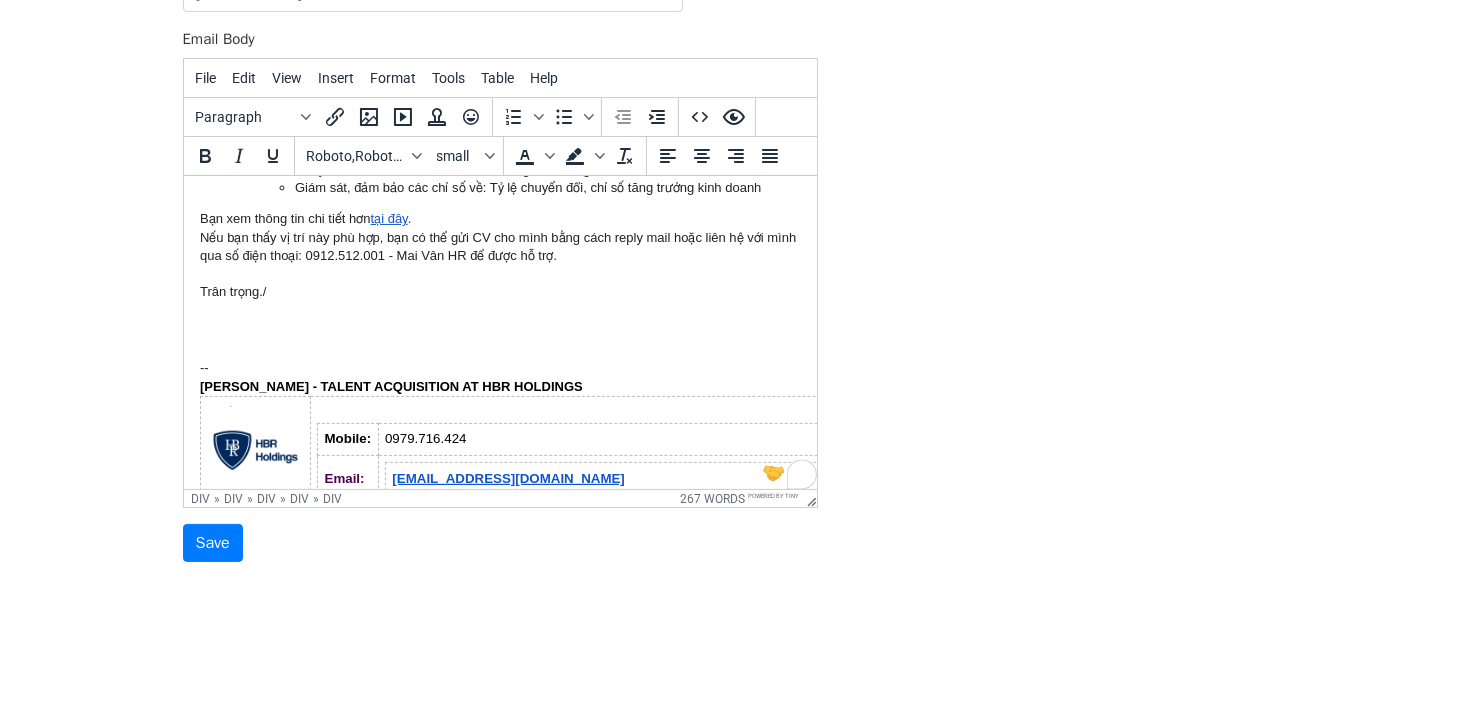 scroll, scrollTop: 492, scrollLeft: 0, axis: vertical 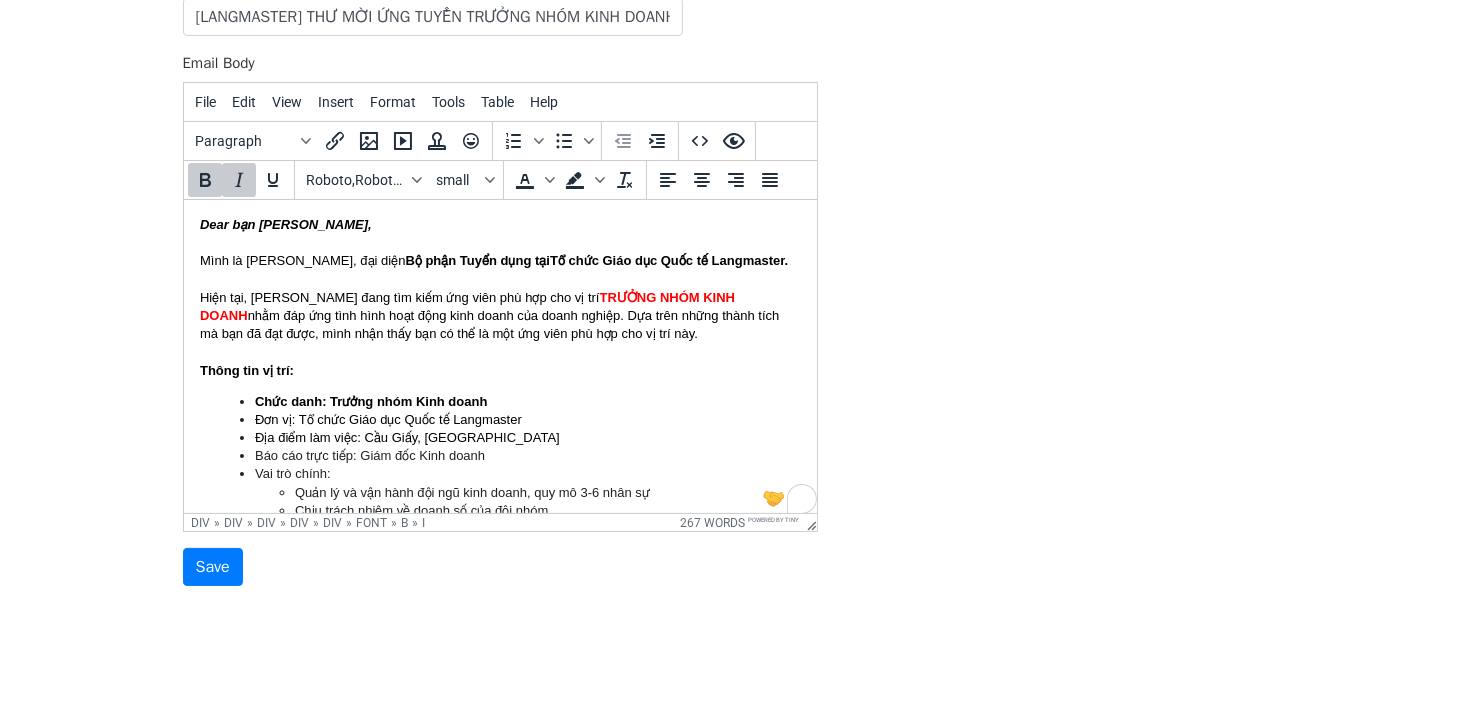 drag, startPoint x: 258, startPoint y: 225, endPoint x: 366, endPoint y: 228, distance: 108.04166 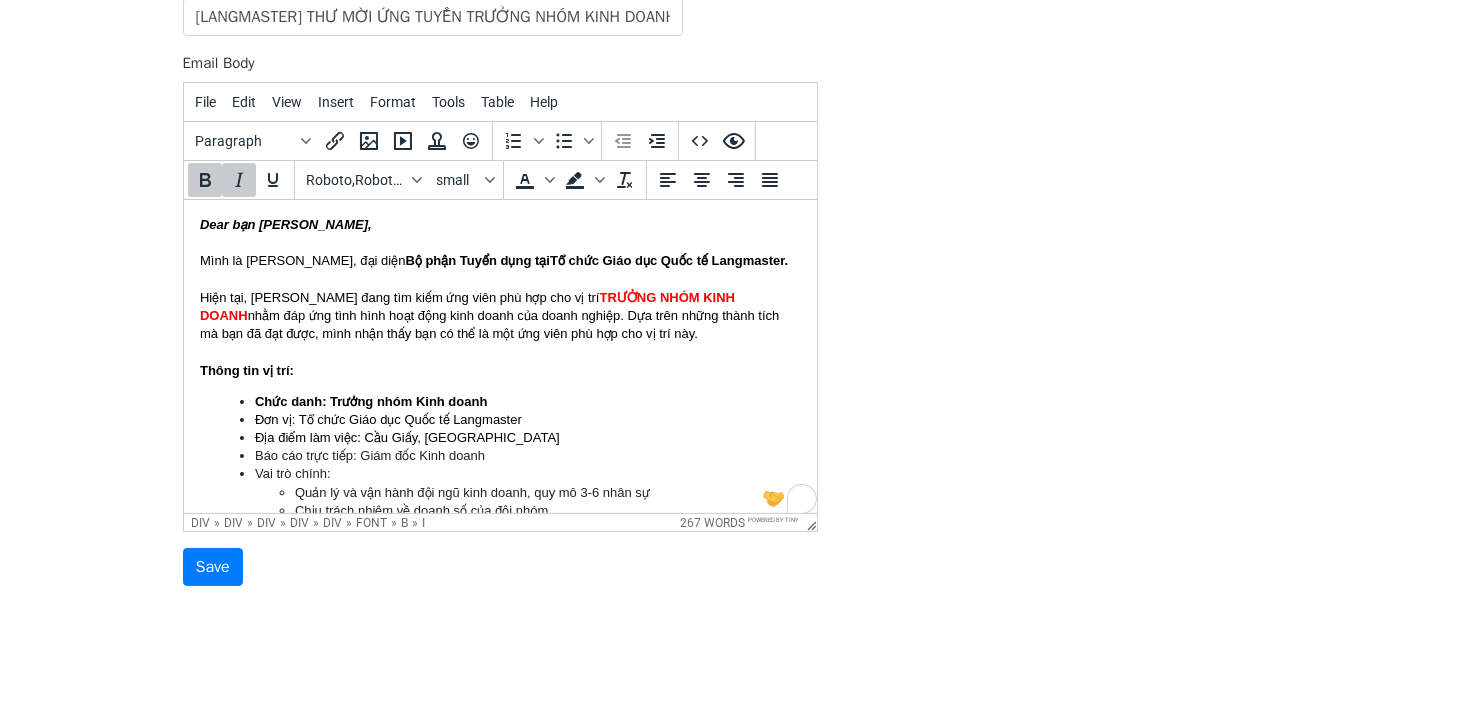 click on "Dear bạn Trần Cúc Phương," at bounding box center (285, 224) 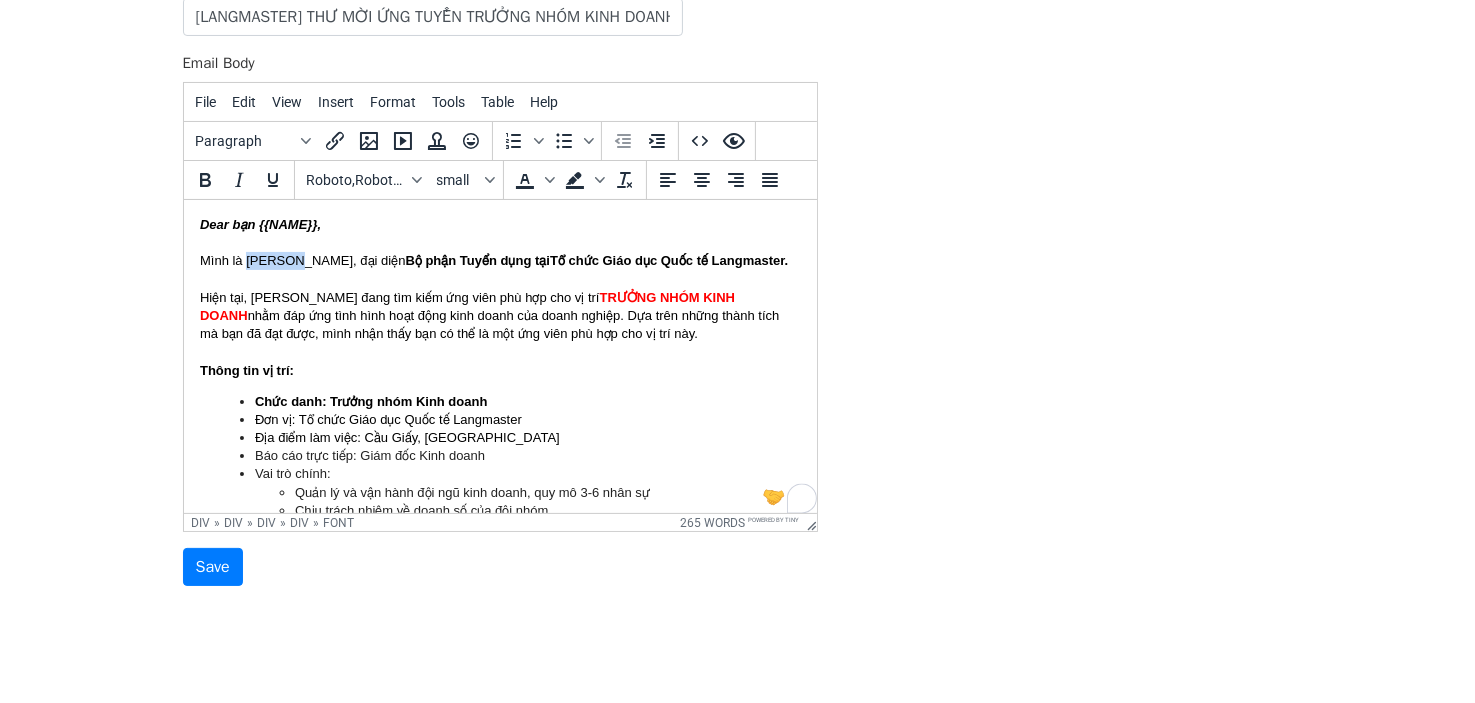 click on "Mình là Mai Vân, đại diện  Bộ phận Tuyển dụng tại" at bounding box center (374, 260) 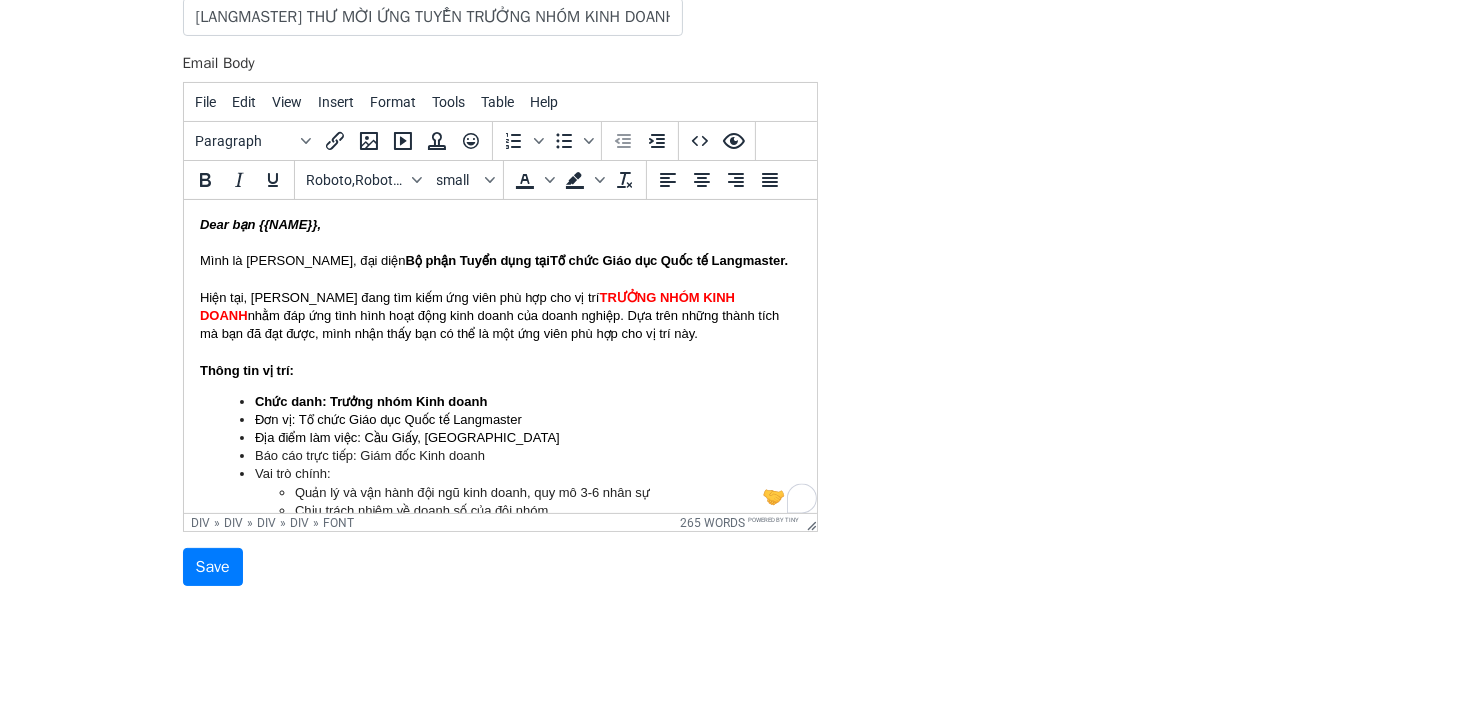 scroll, scrollTop: 64, scrollLeft: 0, axis: vertical 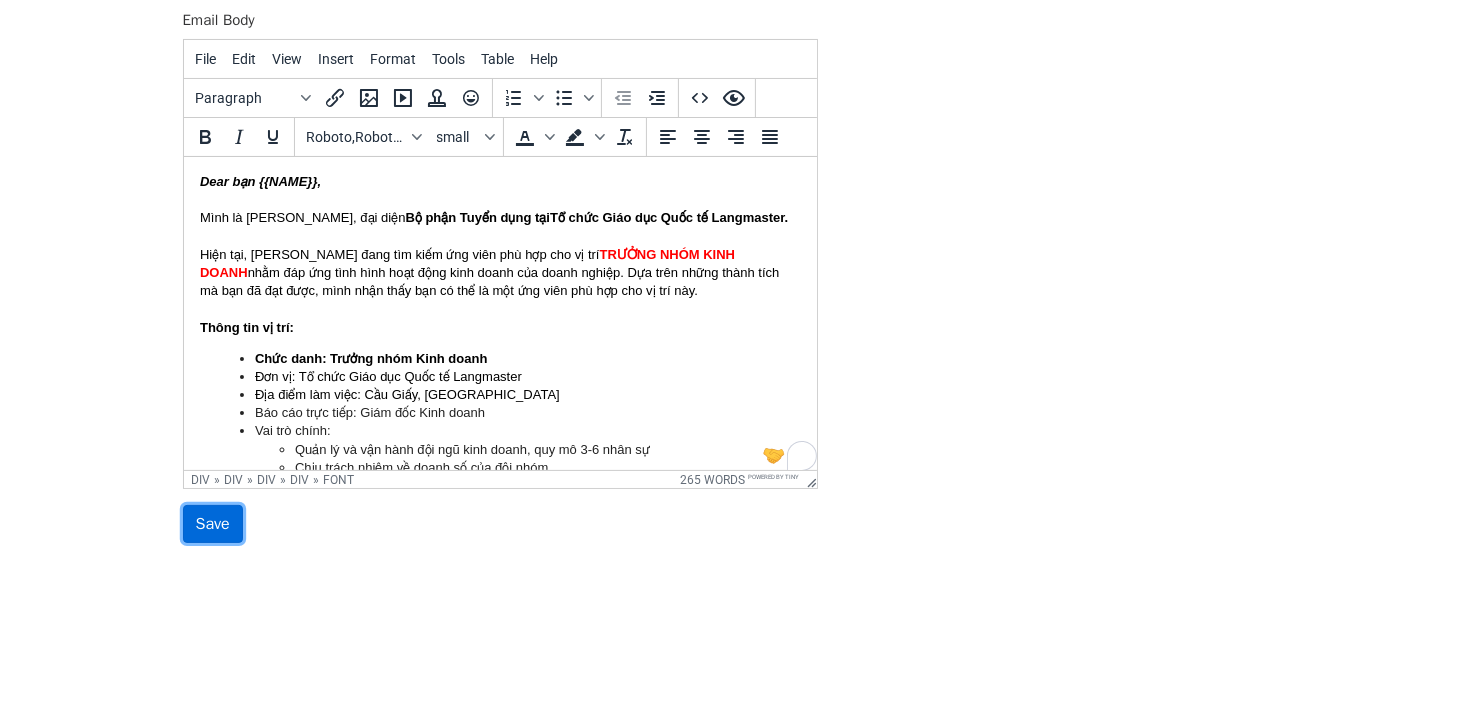 click on "Save" at bounding box center (213, 524) 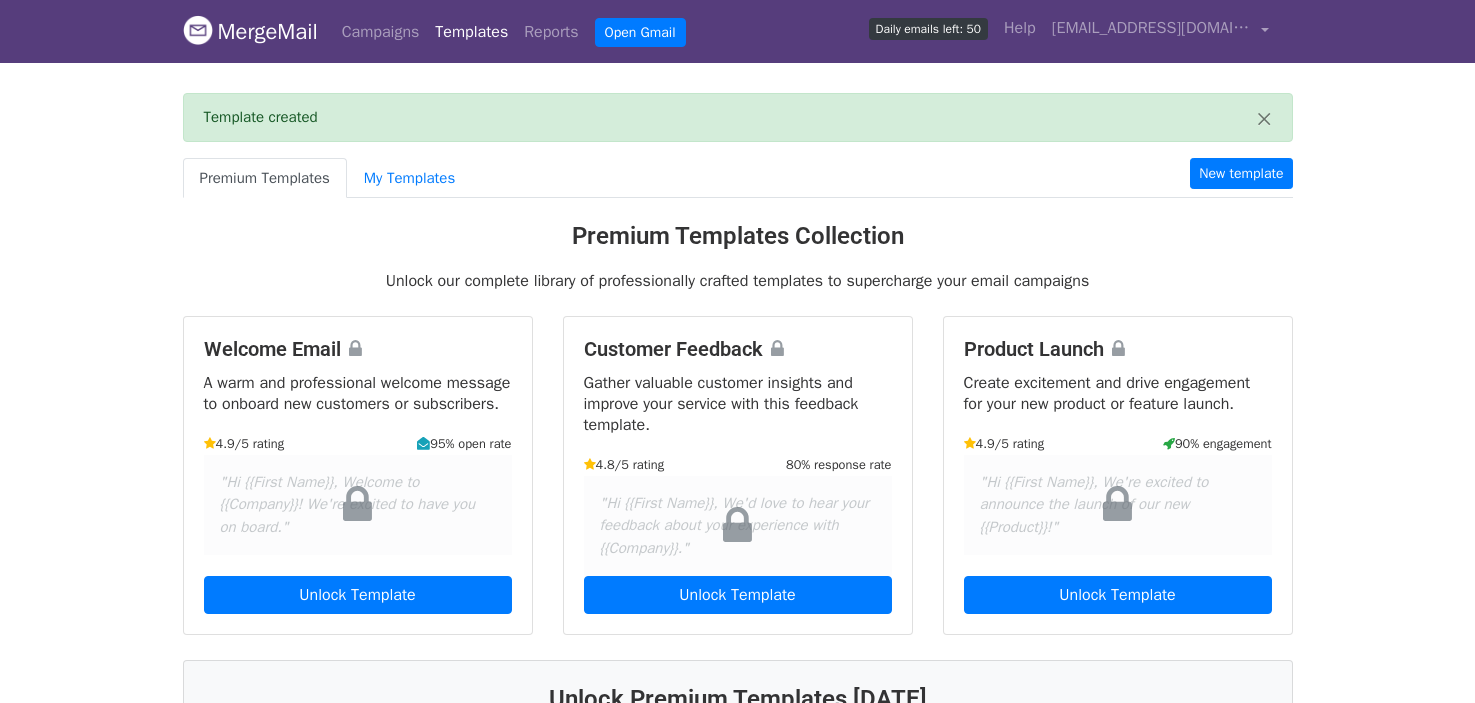 scroll, scrollTop: 0, scrollLeft: 0, axis: both 